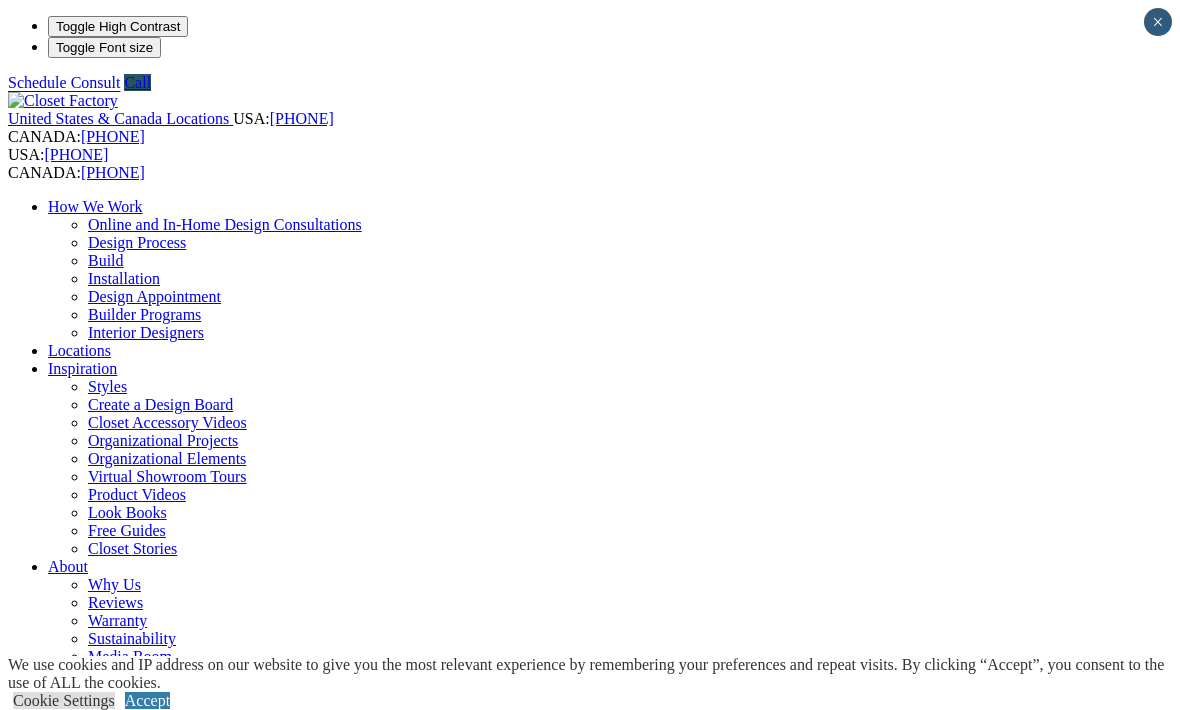 scroll, scrollTop: 0, scrollLeft: 0, axis: both 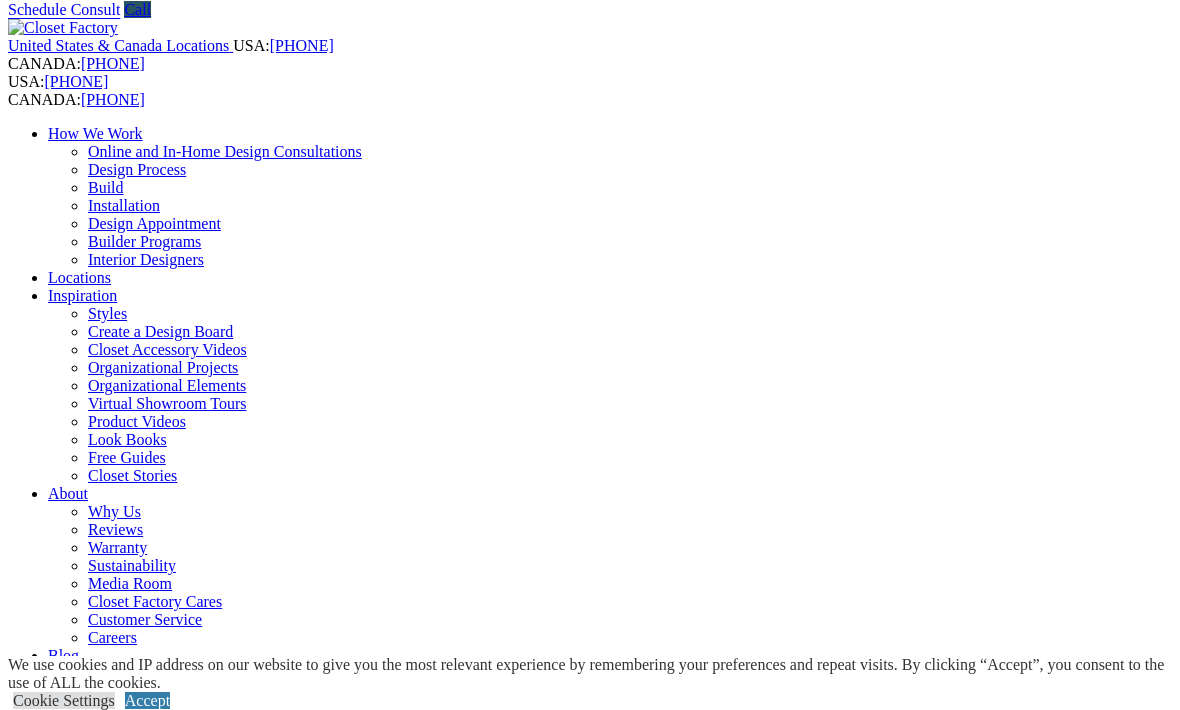 click on "CLOSE (X)" at bounding box center [46, 1772] 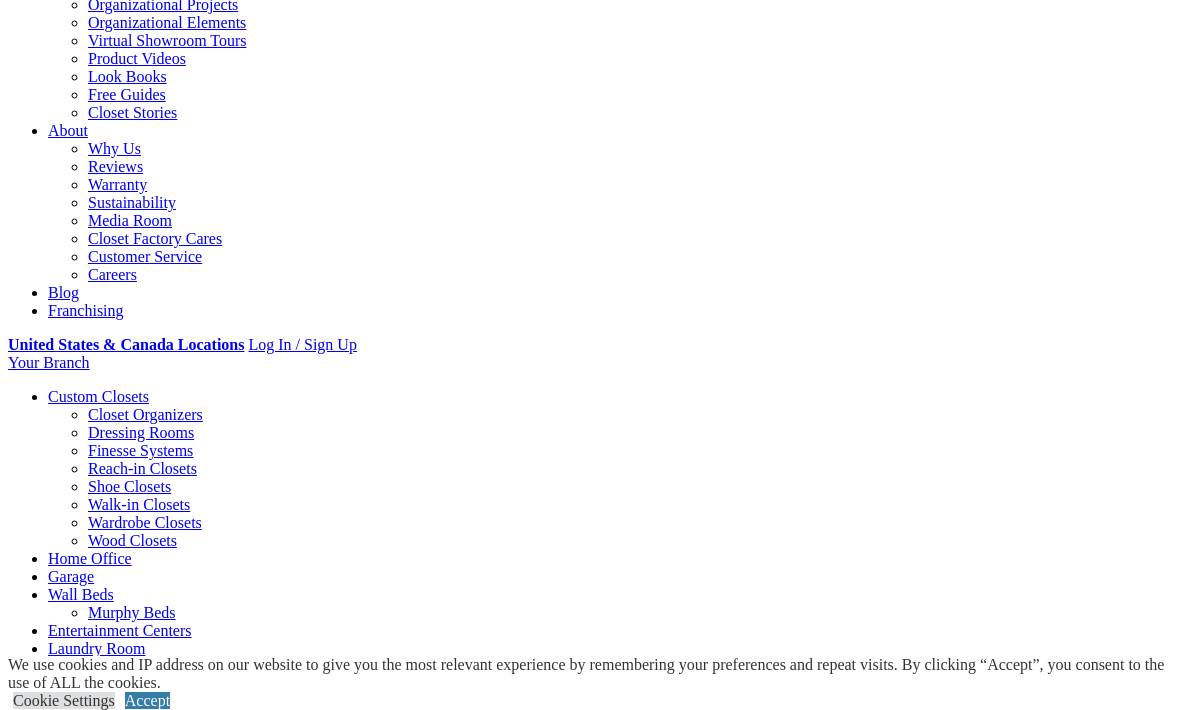 scroll, scrollTop: 434, scrollLeft: 0, axis: vertical 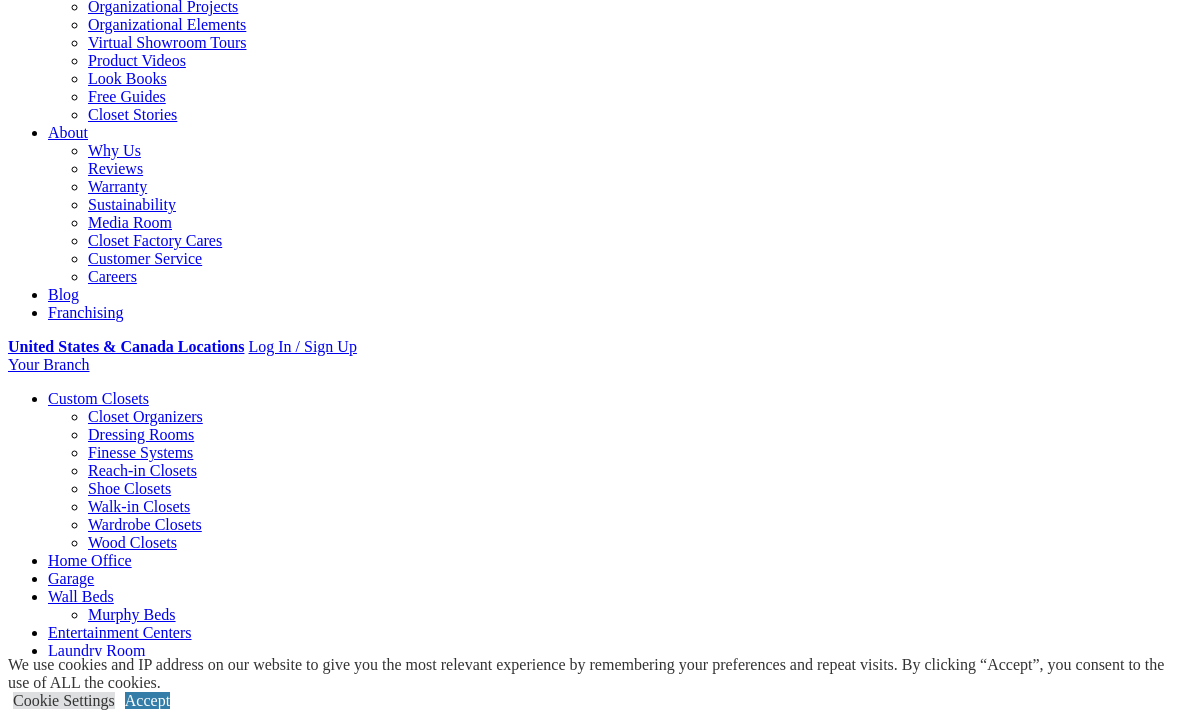 click on "Gallery" at bounding box center [111, 1484] 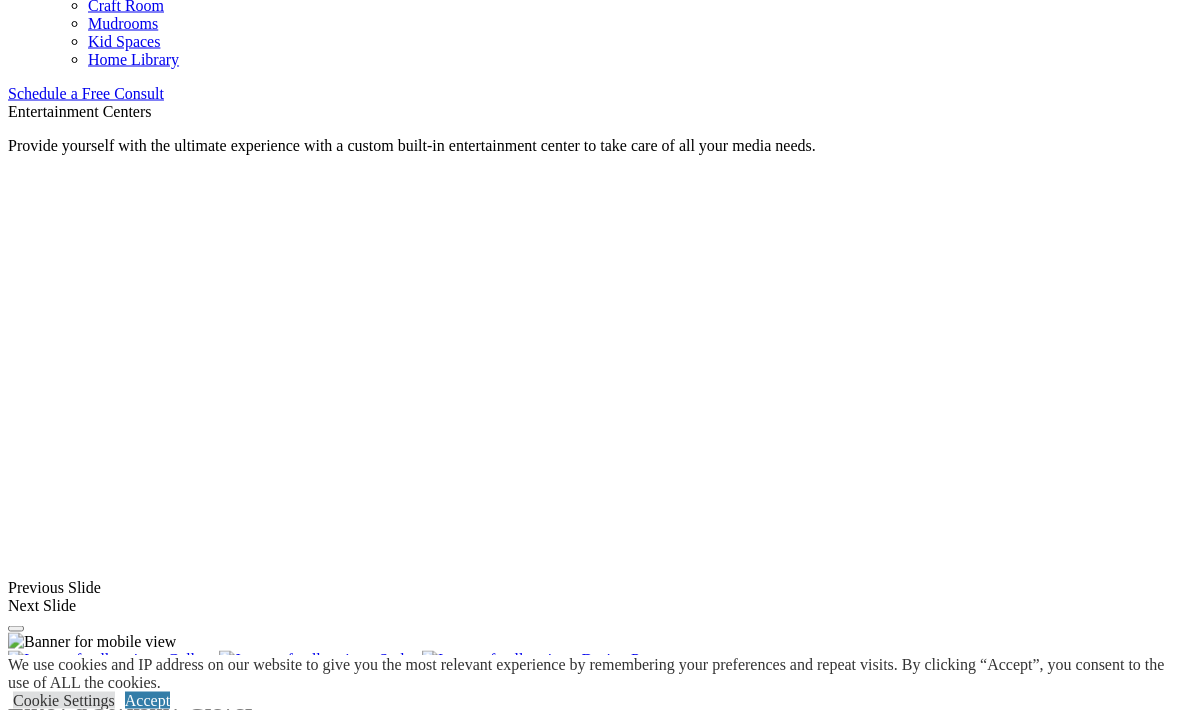 scroll, scrollTop: 1260, scrollLeft: 0, axis: vertical 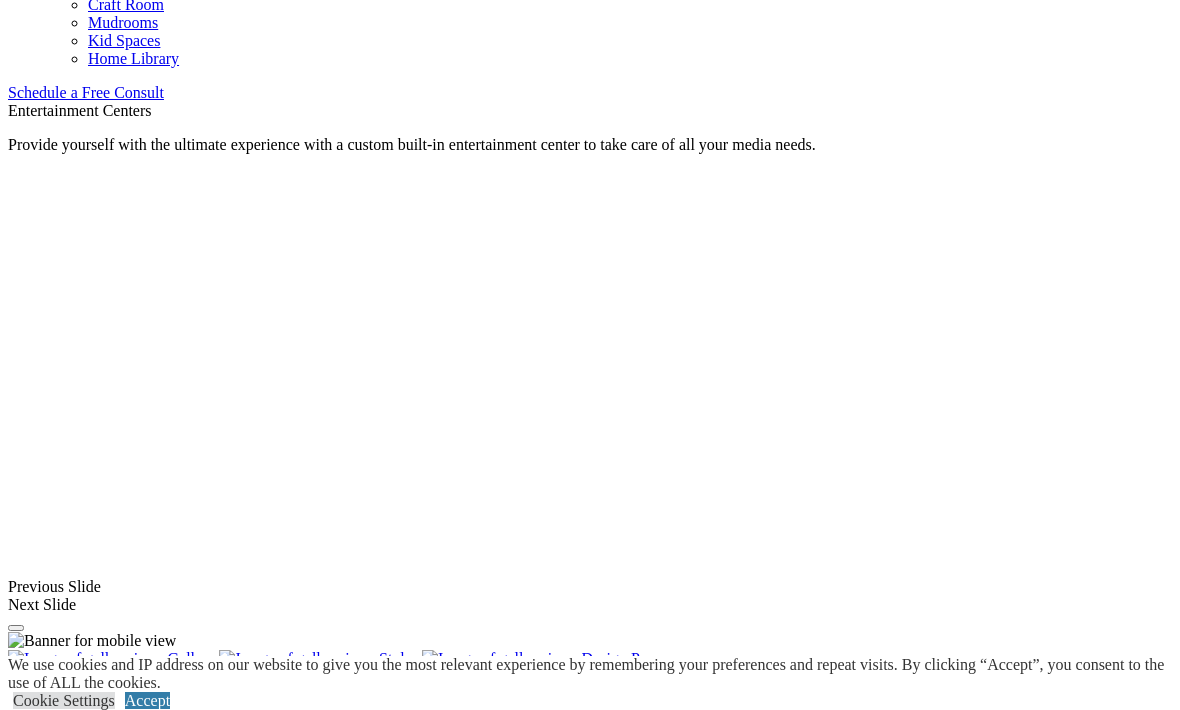 click on "Shelving" at bounding box center [76, 1488] 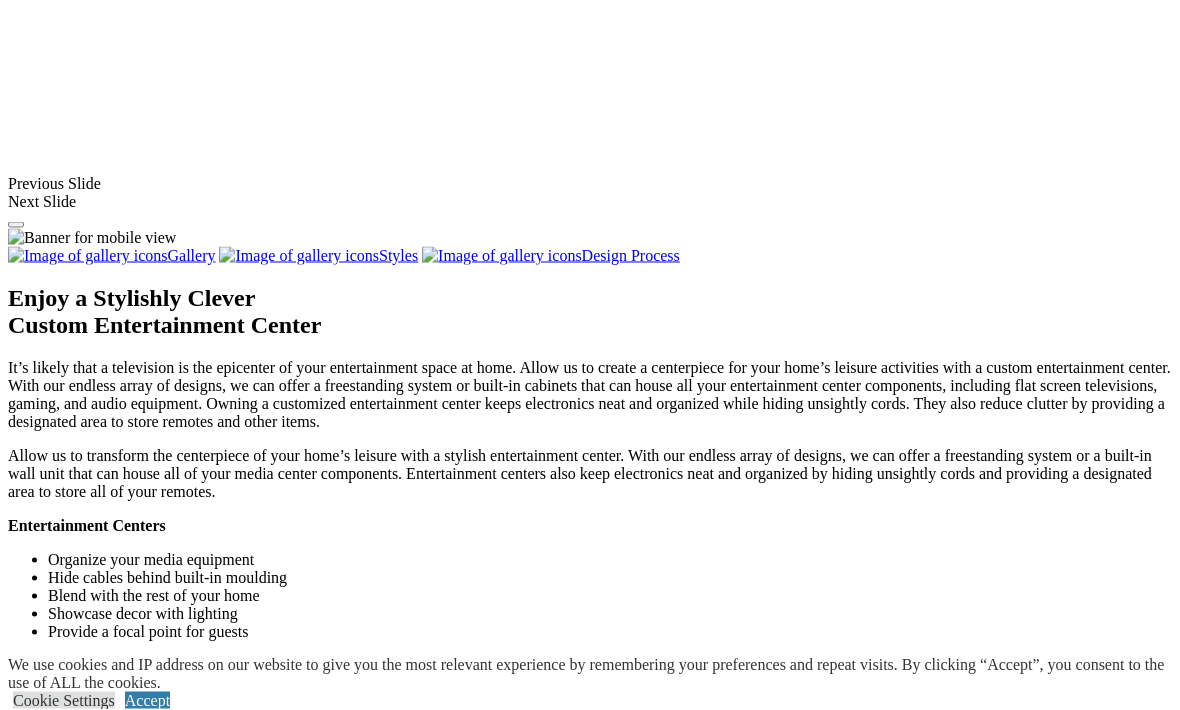 scroll, scrollTop: 1629, scrollLeft: 0, axis: vertical 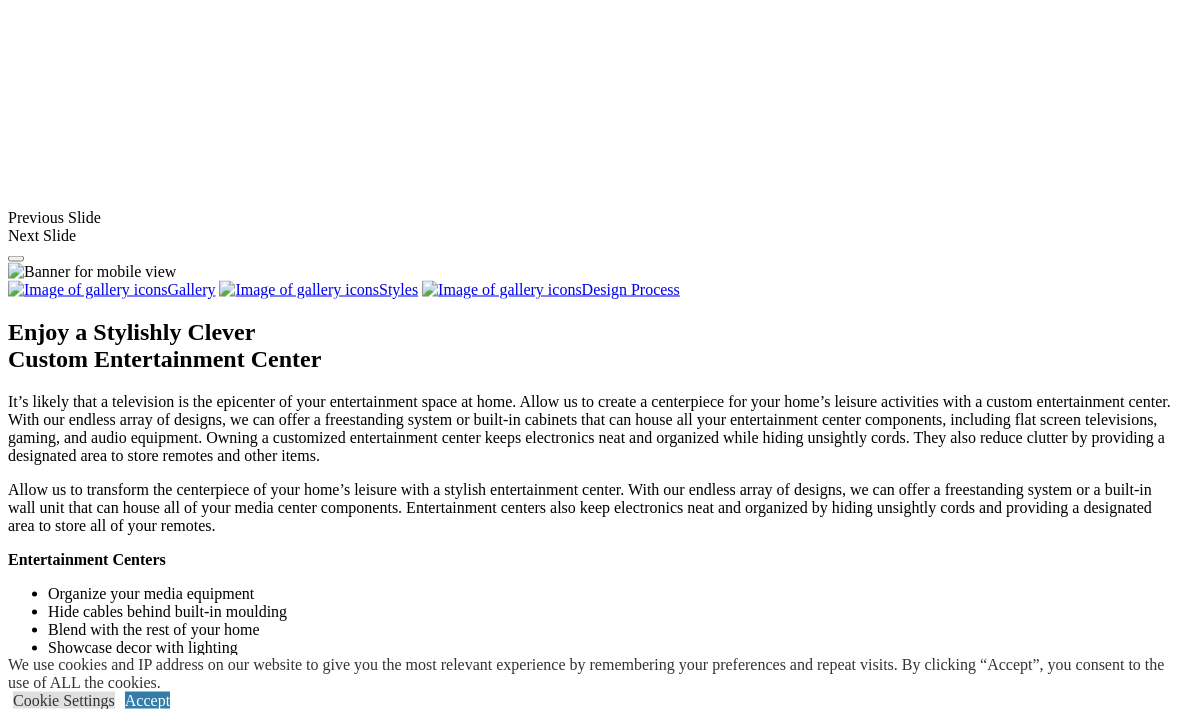 click at bounding box center [867, 1193] 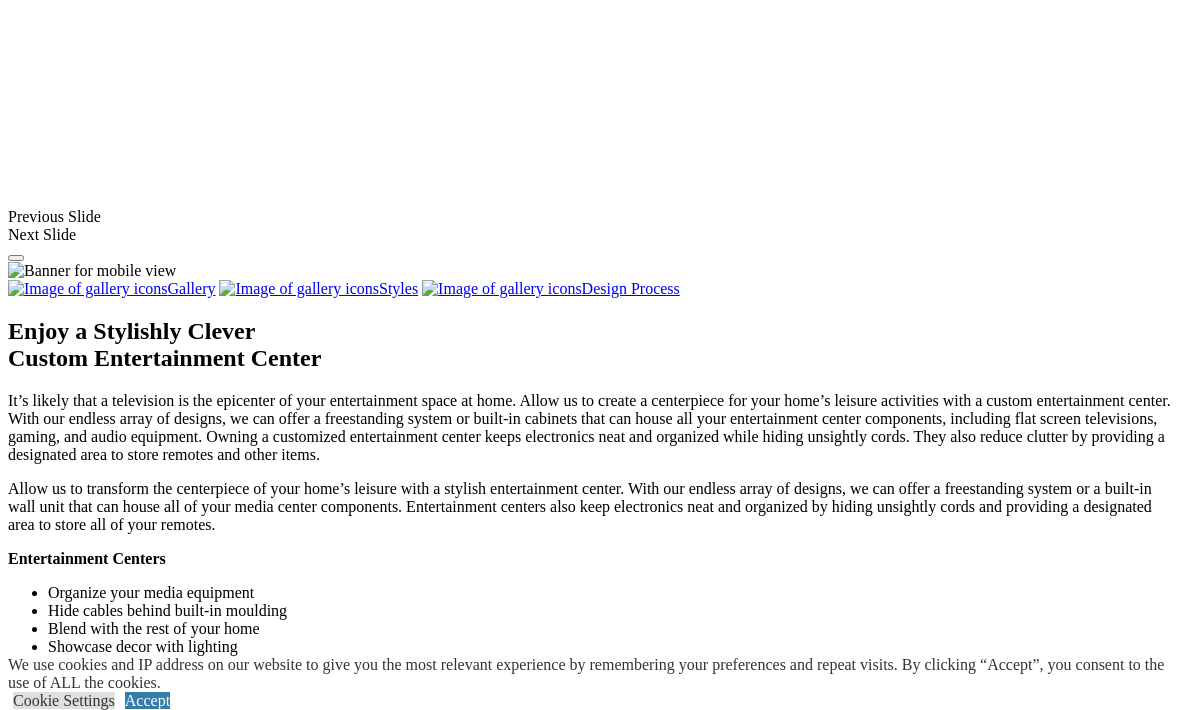 click at bounding box center (8, 34652) 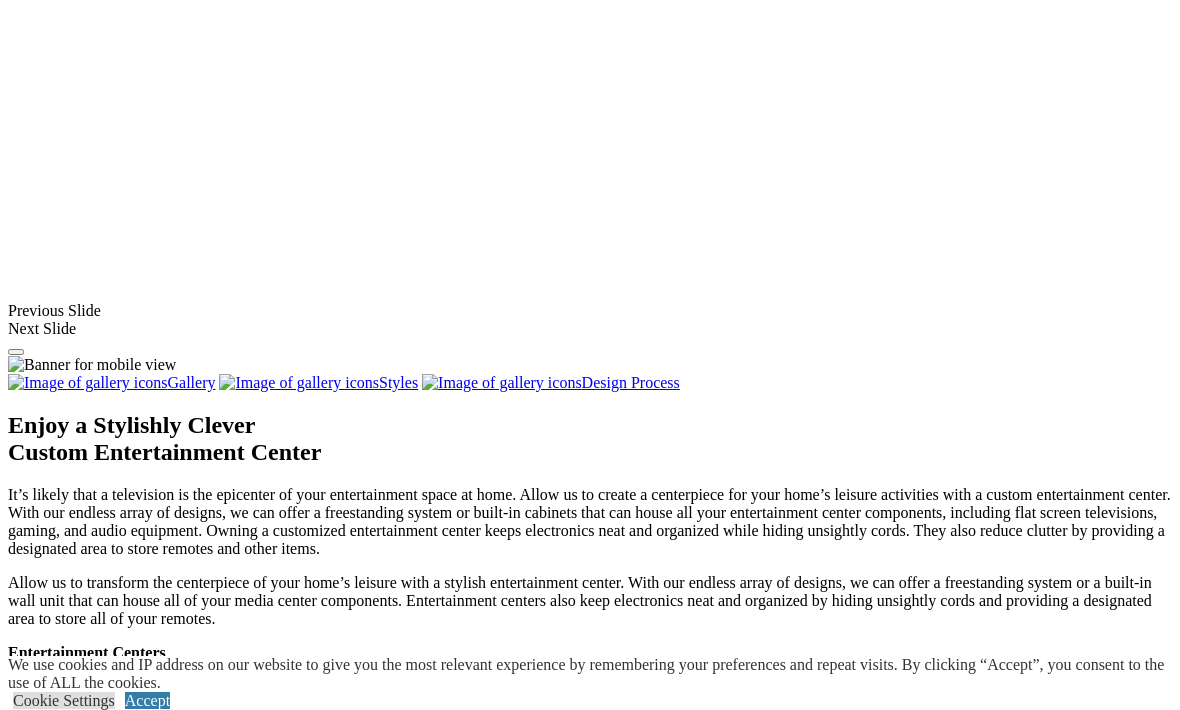 scroll, scrollTop: 1536, scrollLeft: 0, axis: vertical 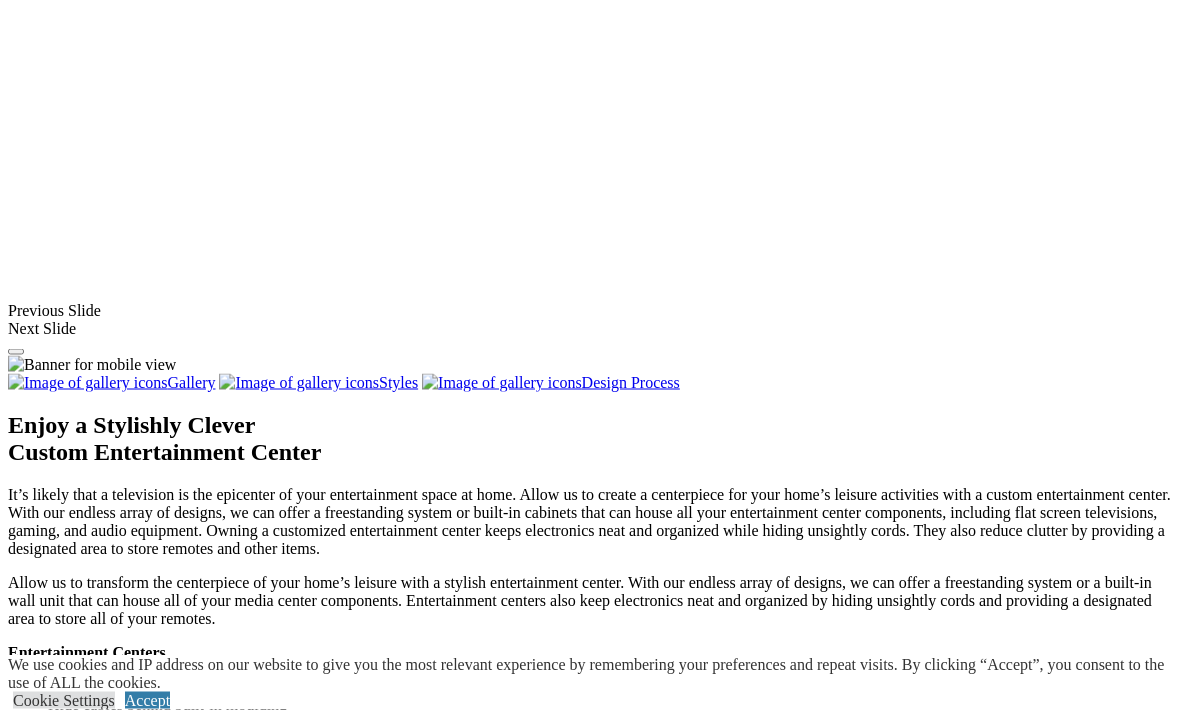 click on "Entertainment Centers" at bounding box center (120, -470) 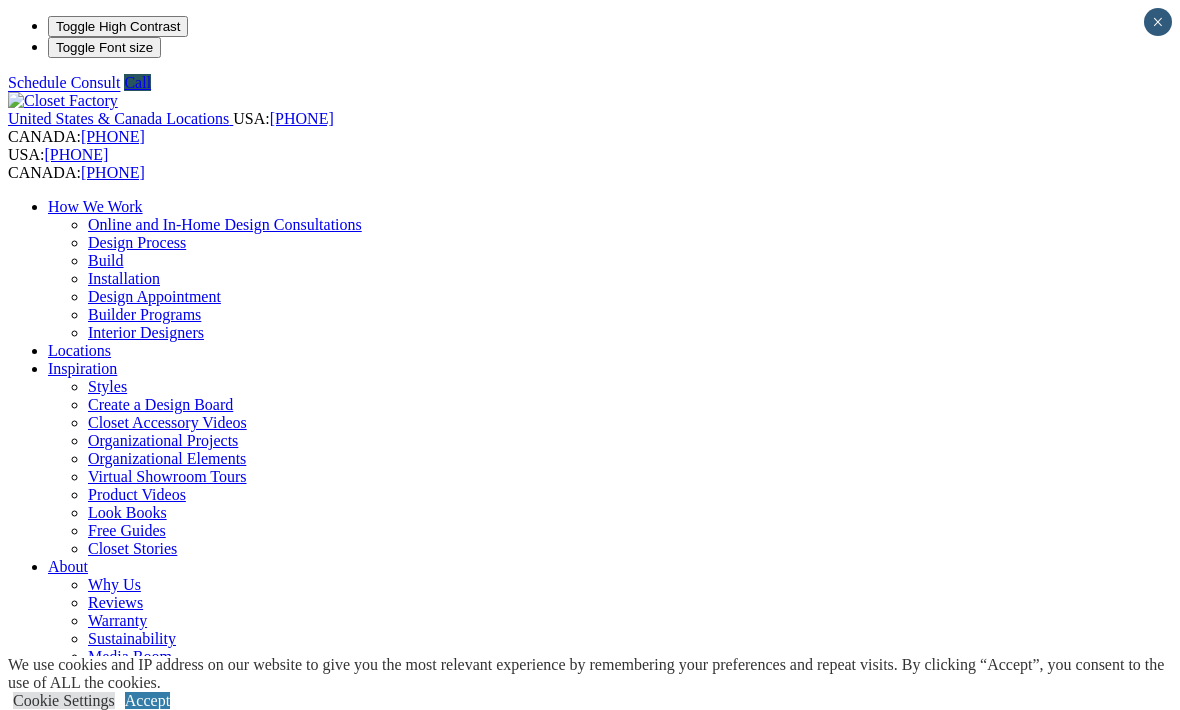 scroll, scrollTop: 0, scrollLeft: 0, axis: both 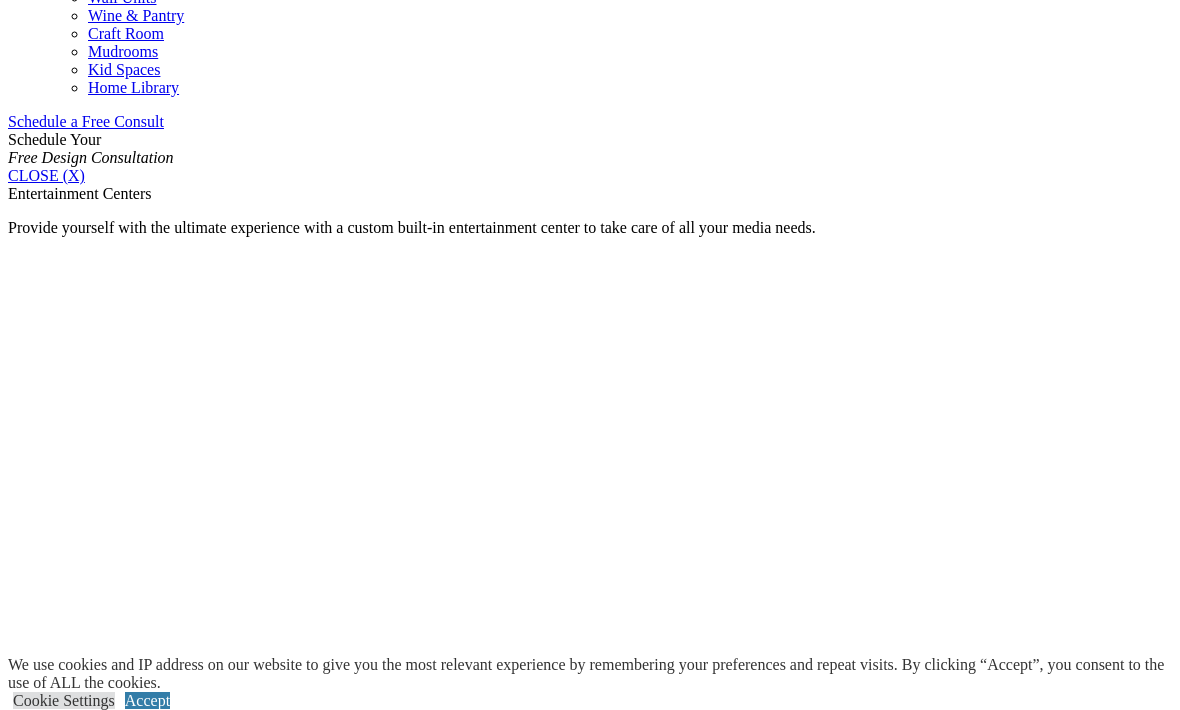 click on "Flat Screen TV" at bounding box center (96, 1553) 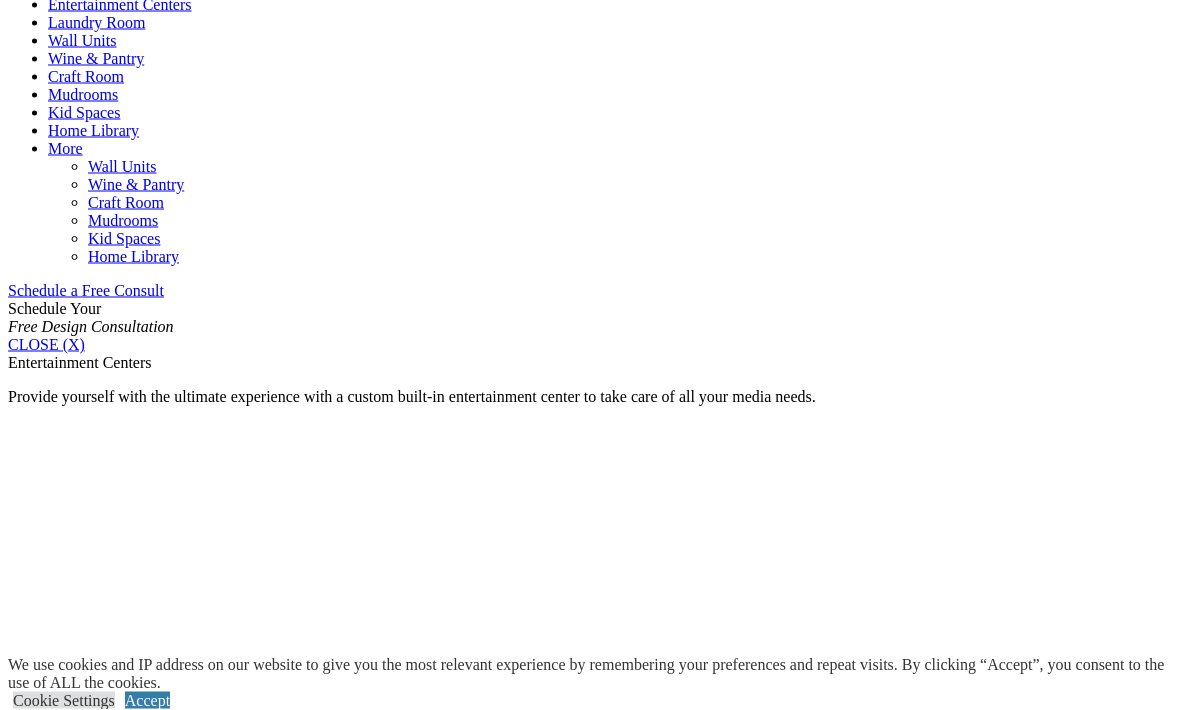scroll, scrollTop: 1061, scrollLeft: 0, axis: vertical 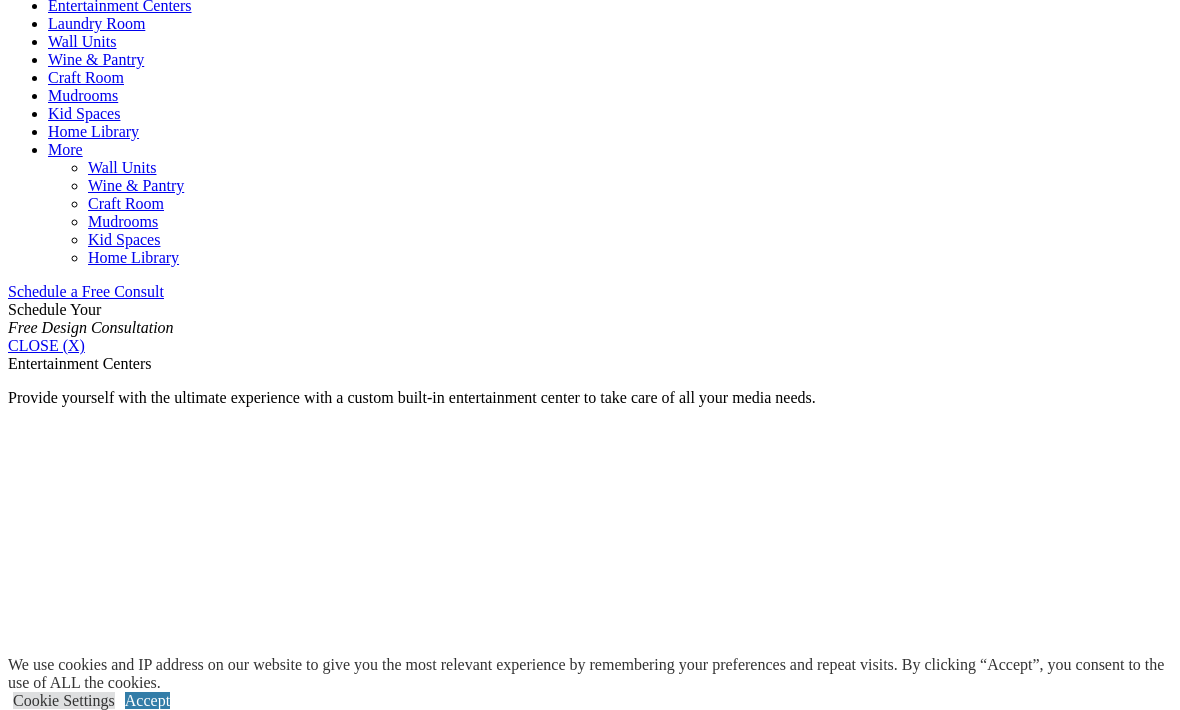 click on "Mixed Textures" at bounding box center [98, 1705] 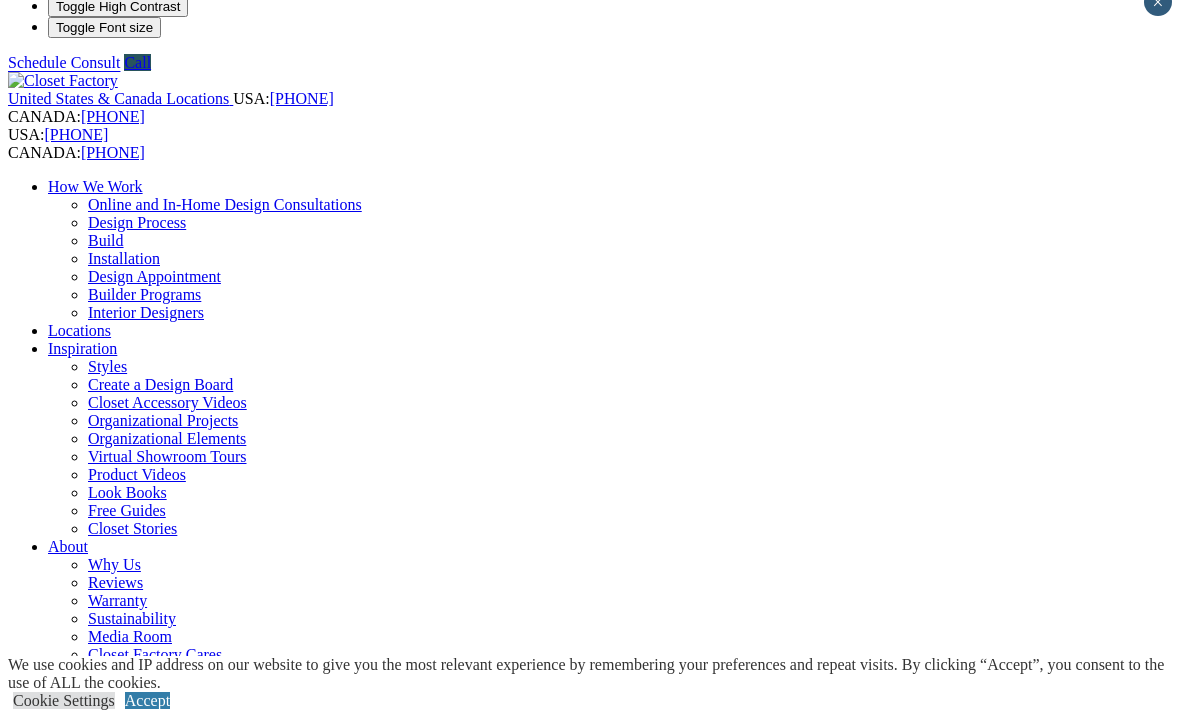 scroll, scrollTop: 0, scrollLeft: 0, axis: both 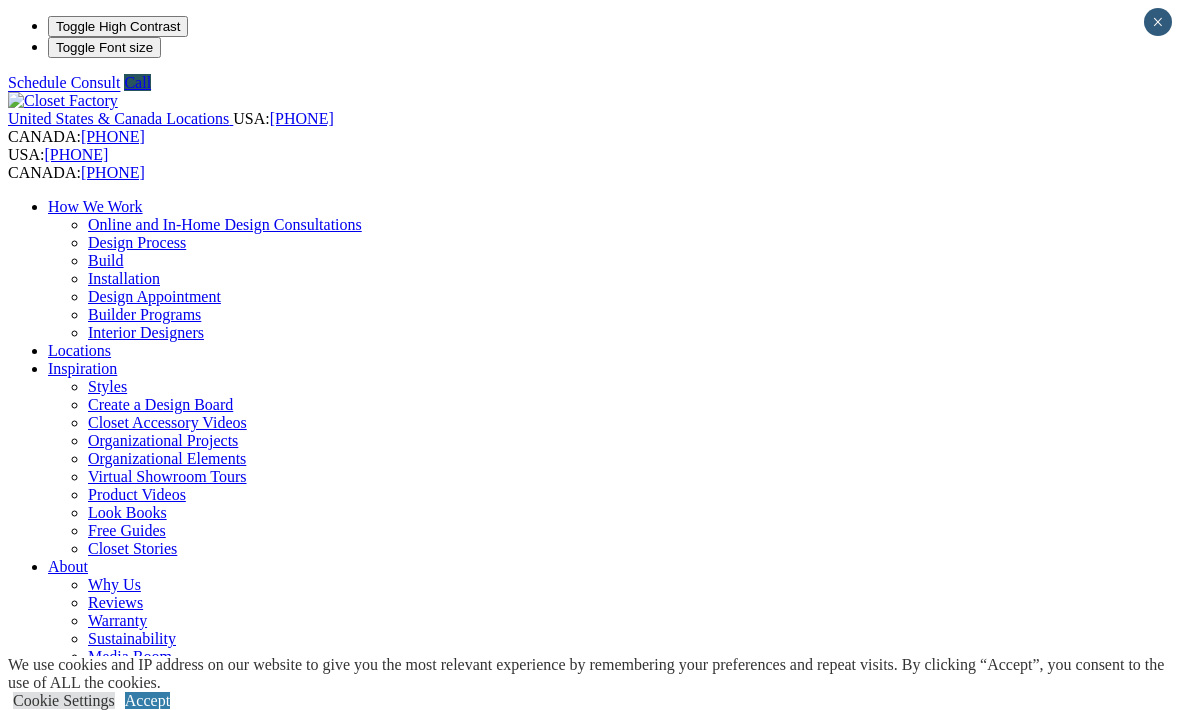 click on "Home Office" at bounding box center (90, 994) 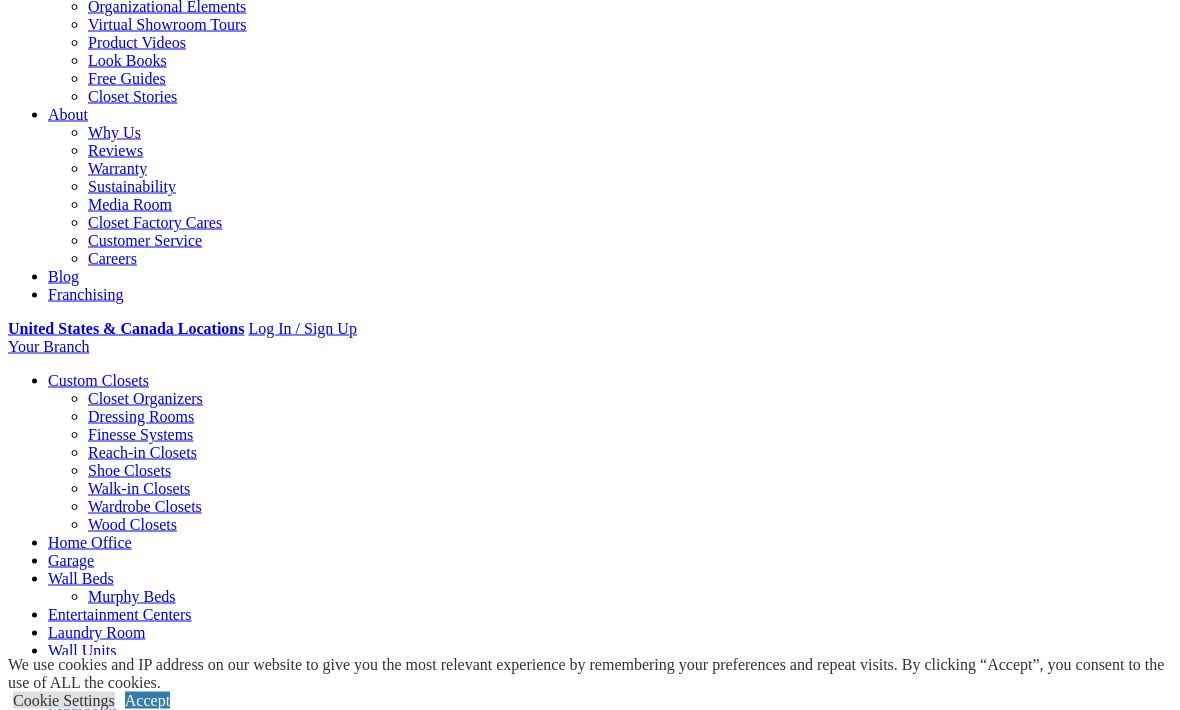 scroll, scrollTop: 460, scrollLeft: 0, axis: vertical 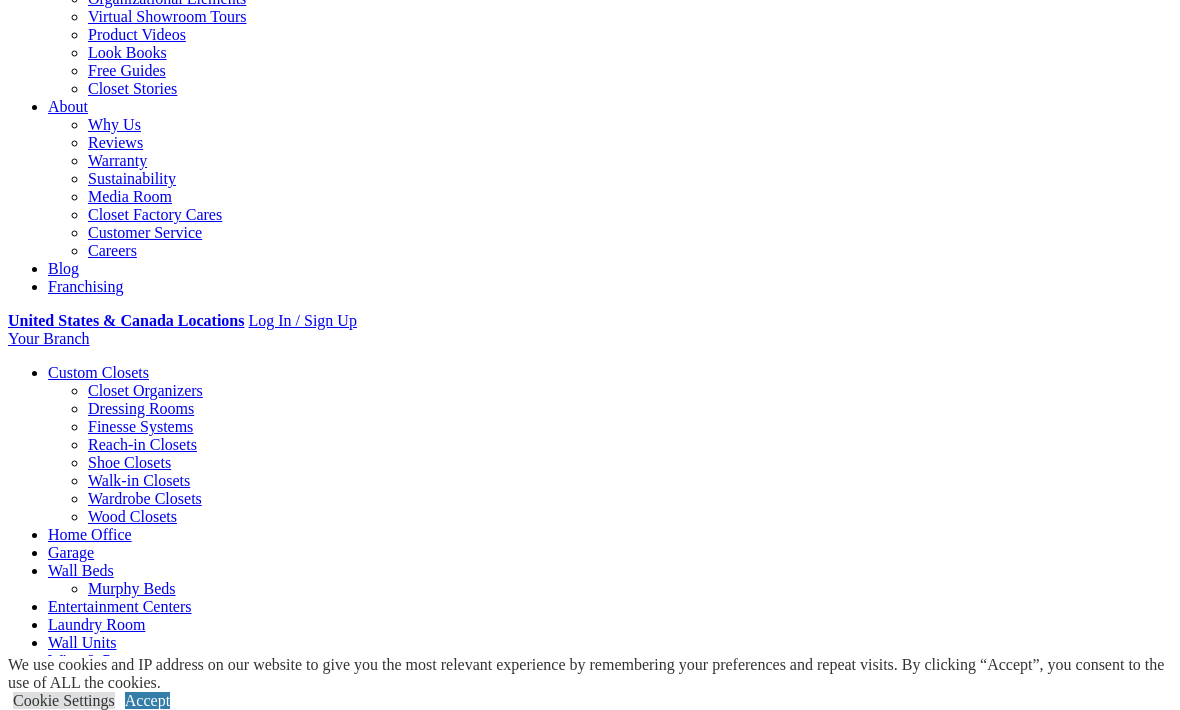 click on "Gallery" at bounding box center [111, 1580] 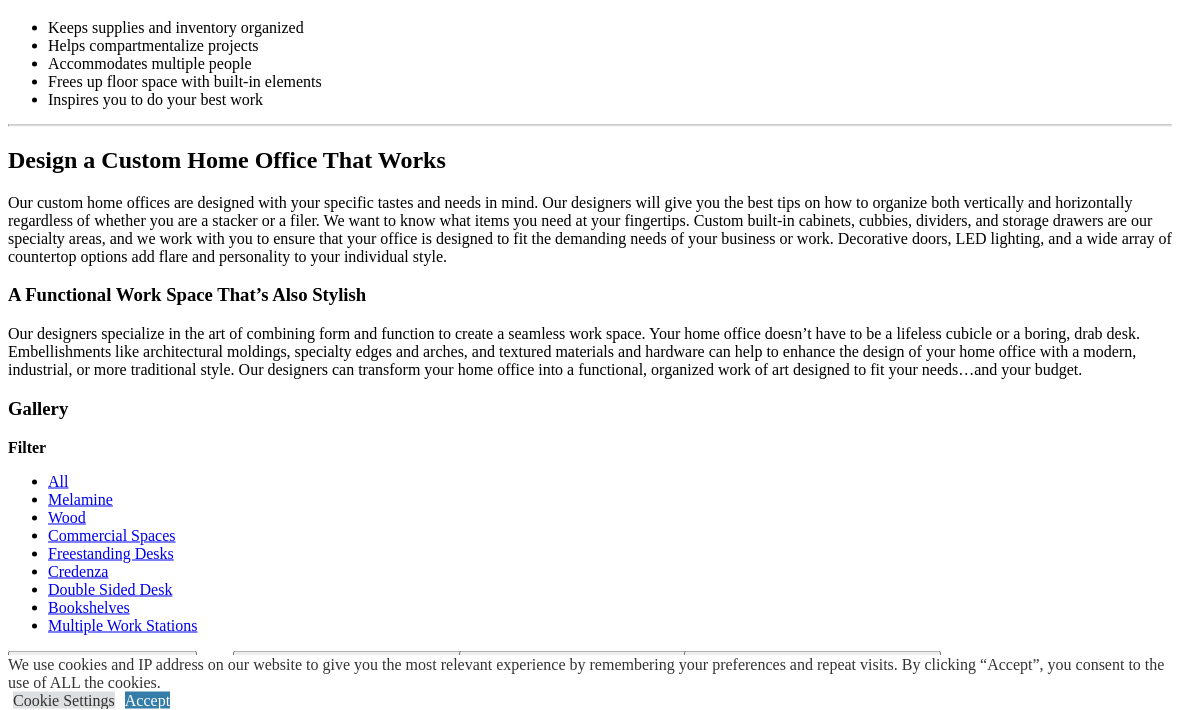 scroll, scrollTop: 2290, scrollLeft: 0, axis: vertical 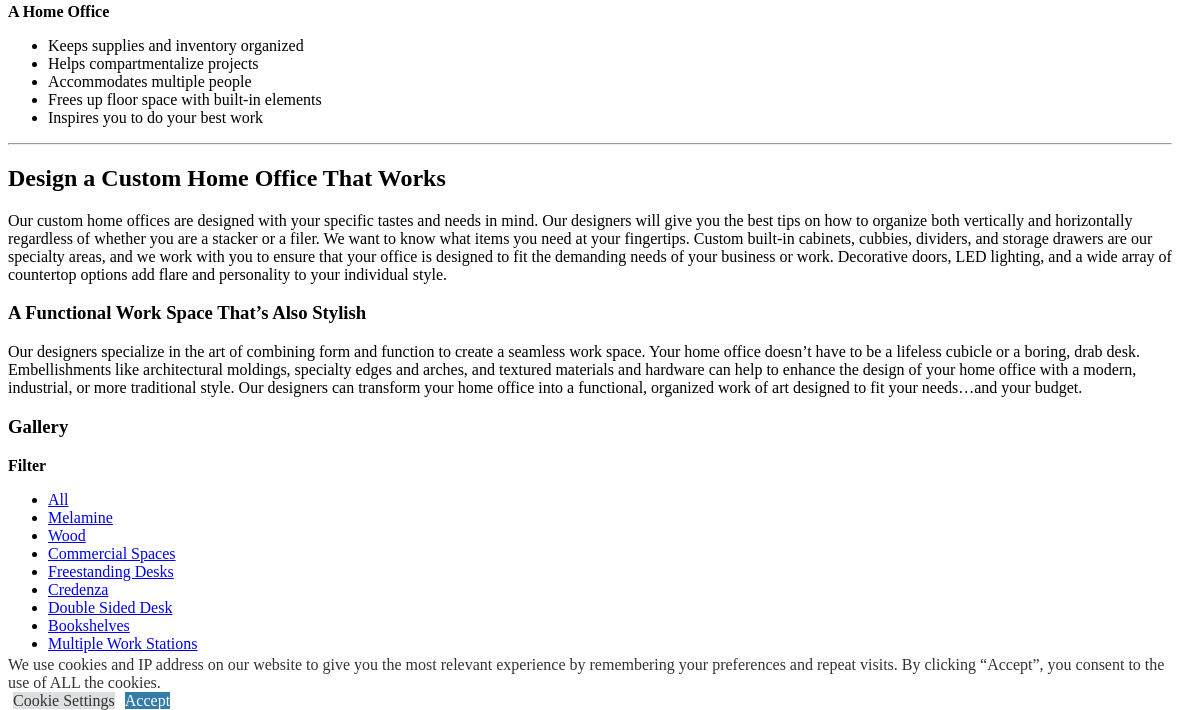 click on "Load More" at bounding box center (44, 1549) 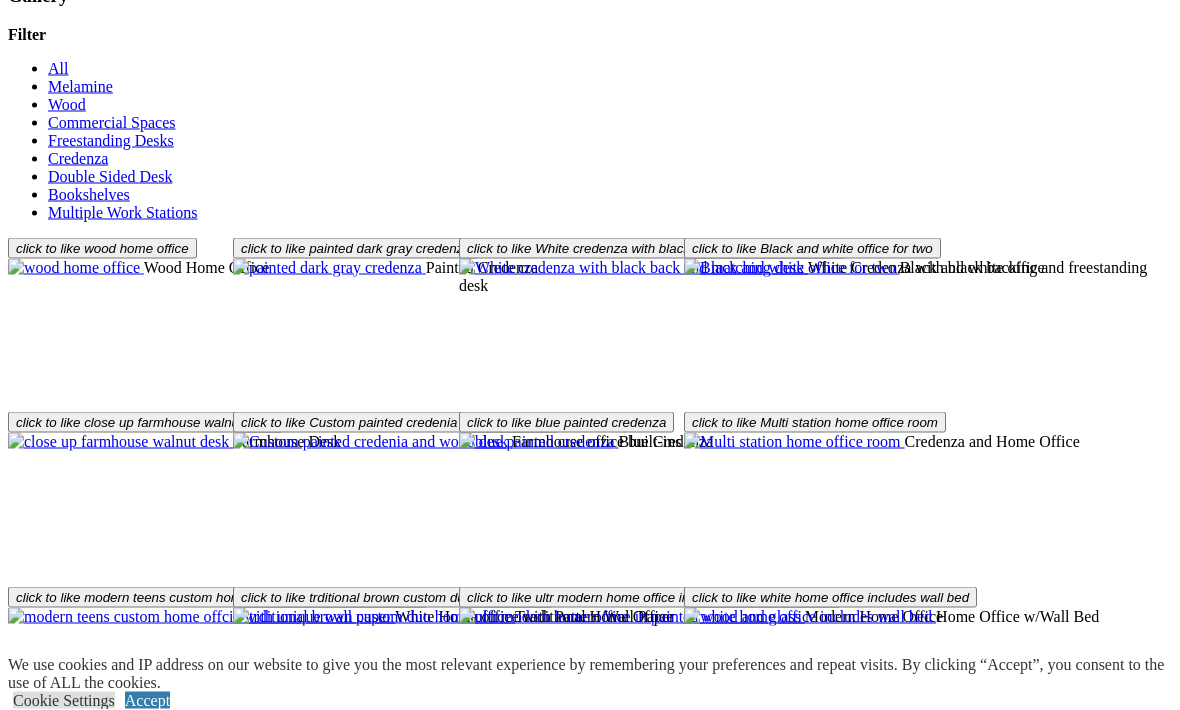 scroll, scrollTop: 2723, scrollLeft: 0, axis: vertical 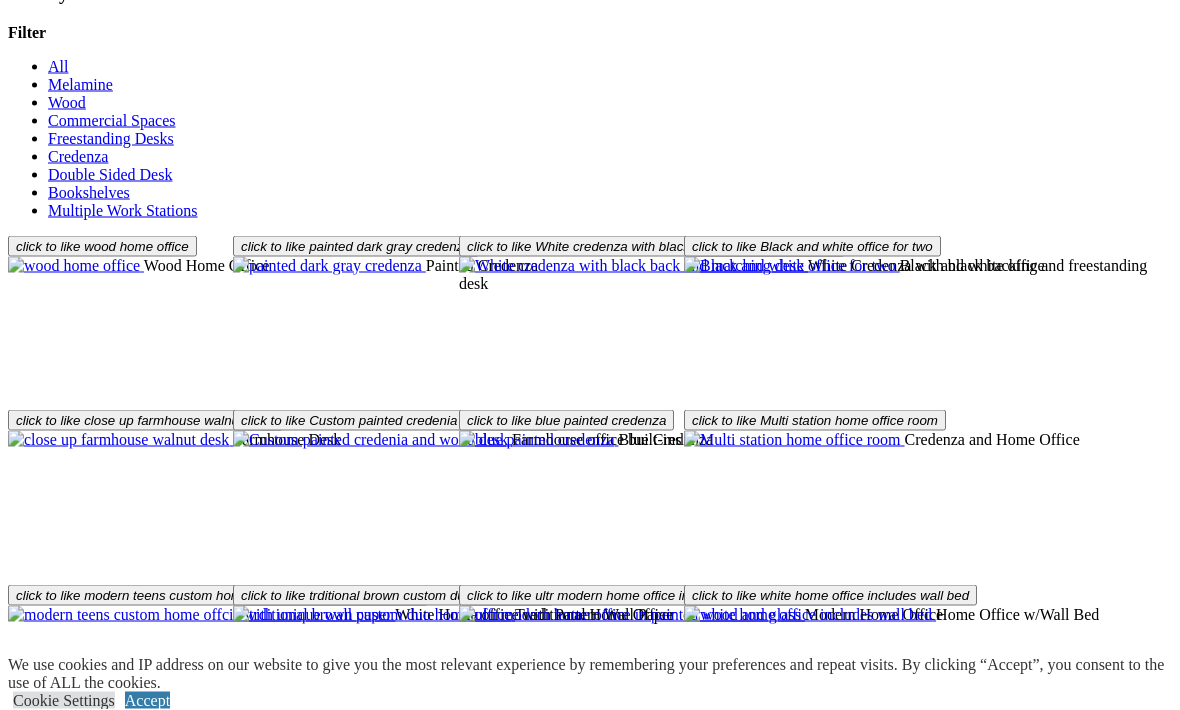 click at bounding box center [380, 1487] 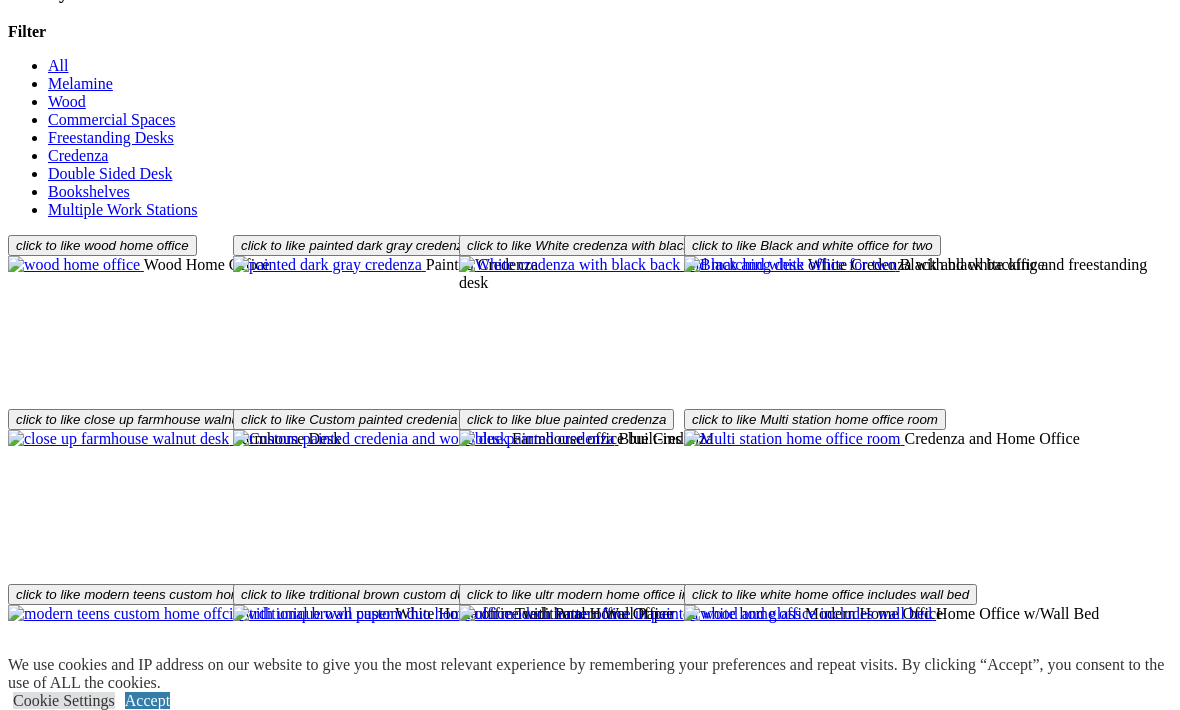 click at bounding box center [8, 35777] 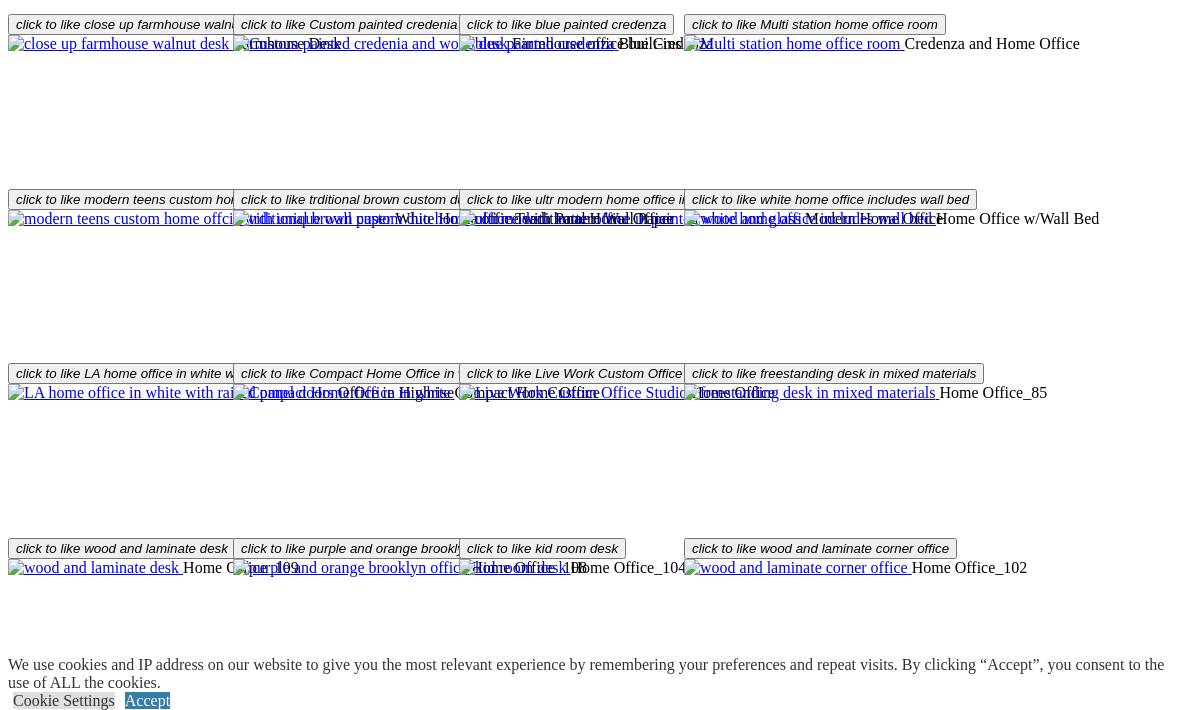 scroll, scrollTop: 3142, scrollLeft: 0, axis: vertical 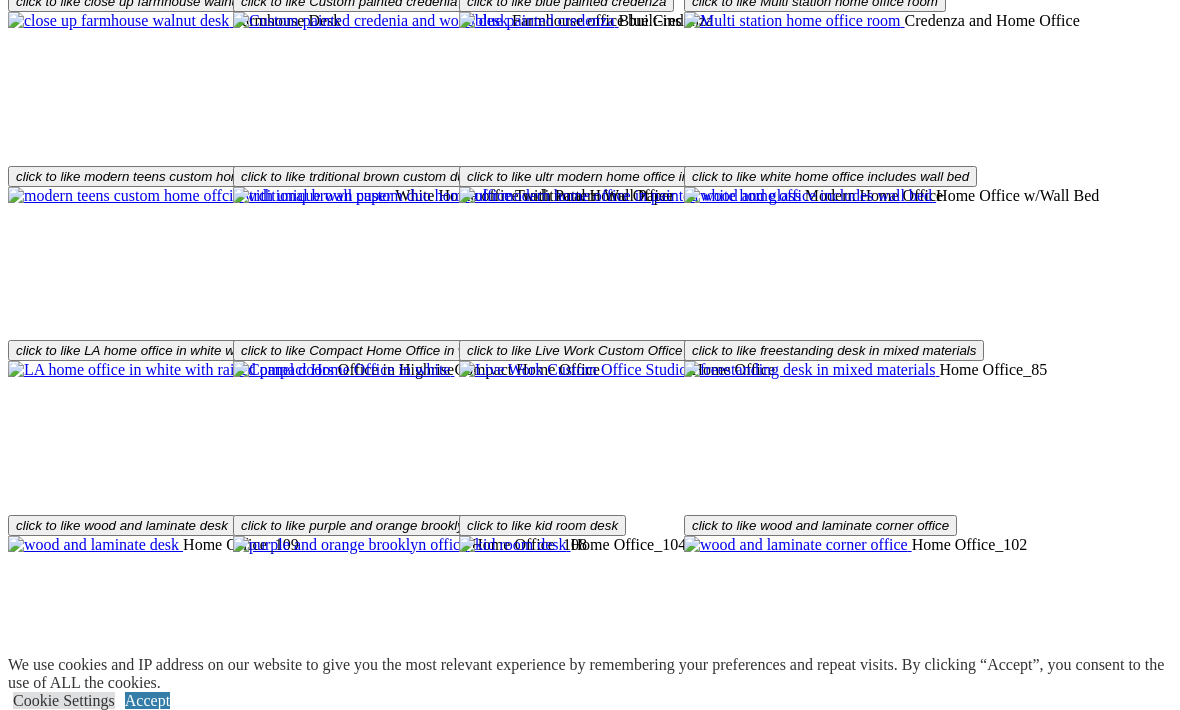 click at bounding box center [758, 1417] 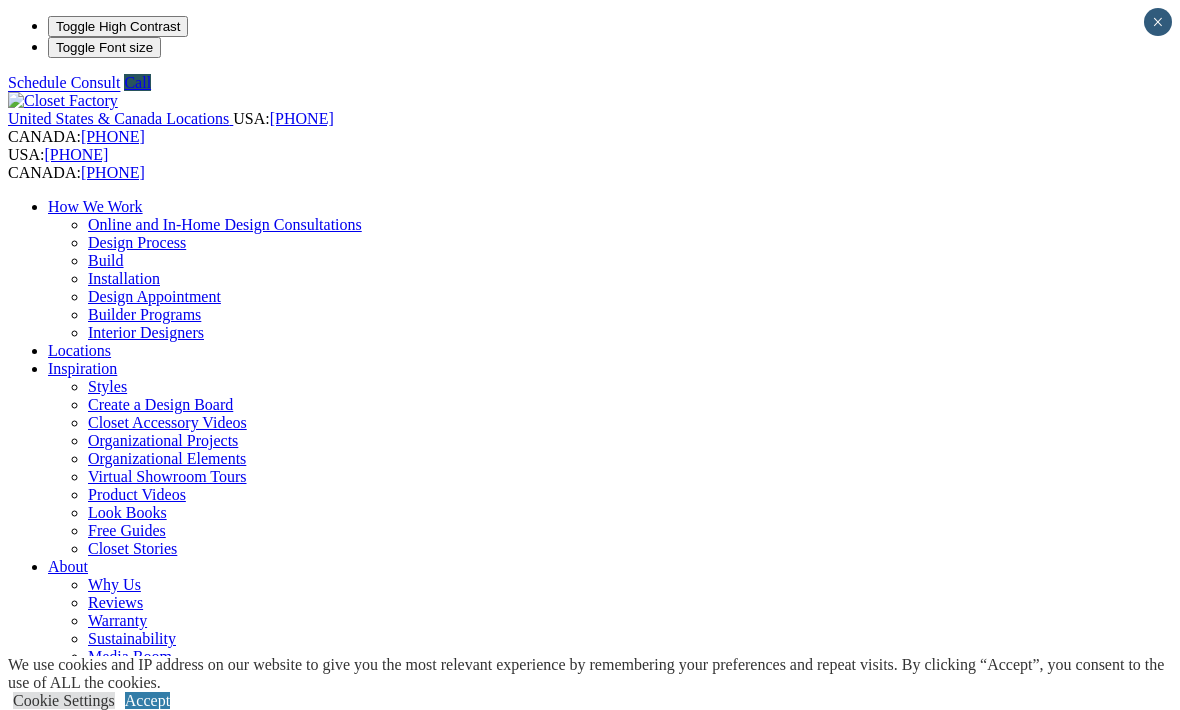 scroll, scrollTop: 0, scrollLeft: 0, axis: both 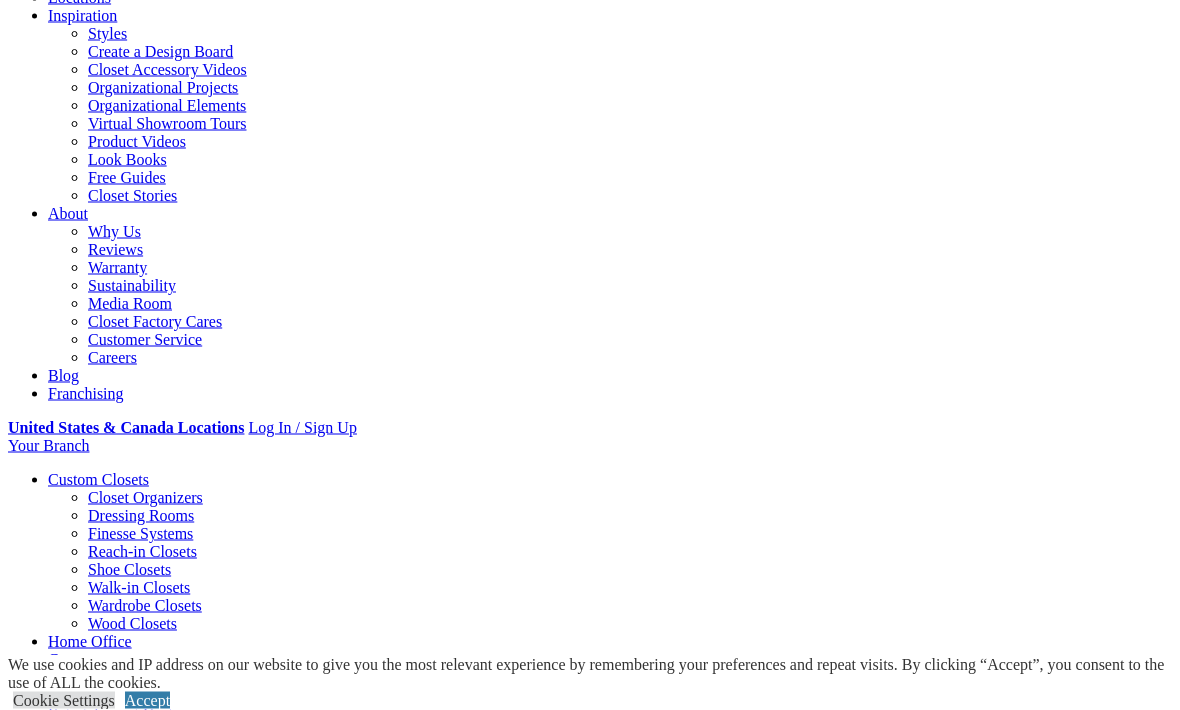 click at bounding box center (88, 1620) 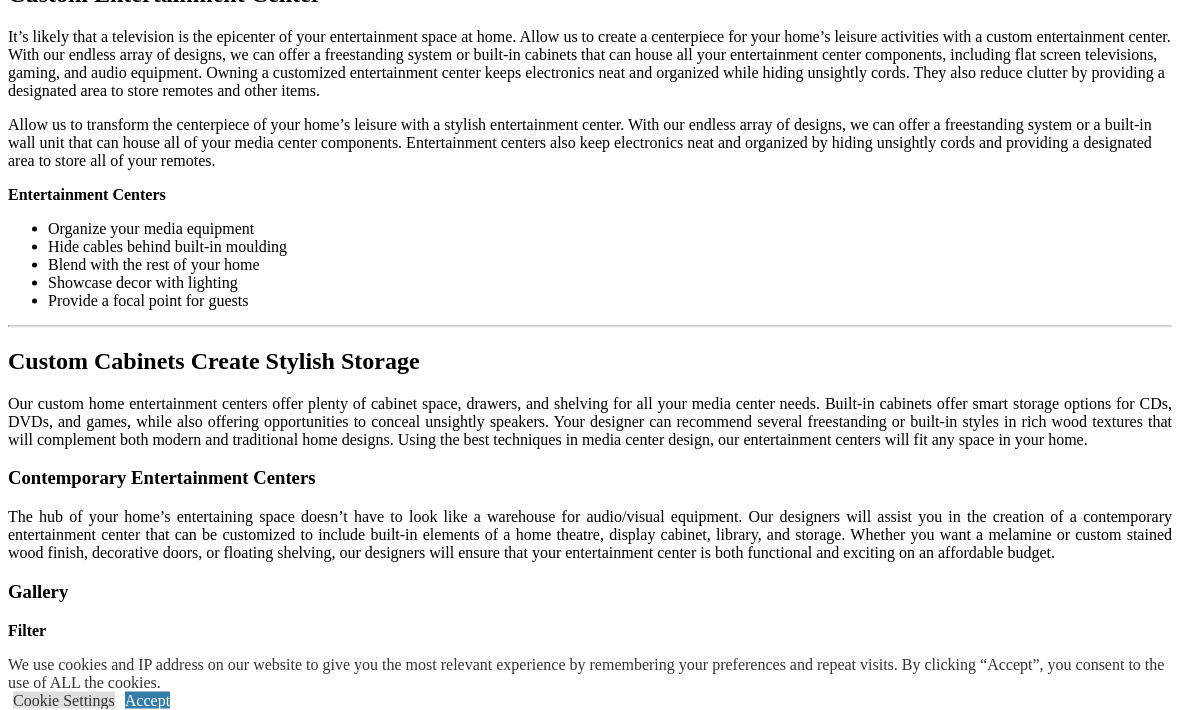 scroll, scrollTop: 2048, scrollLeft: 0, axis: vertical 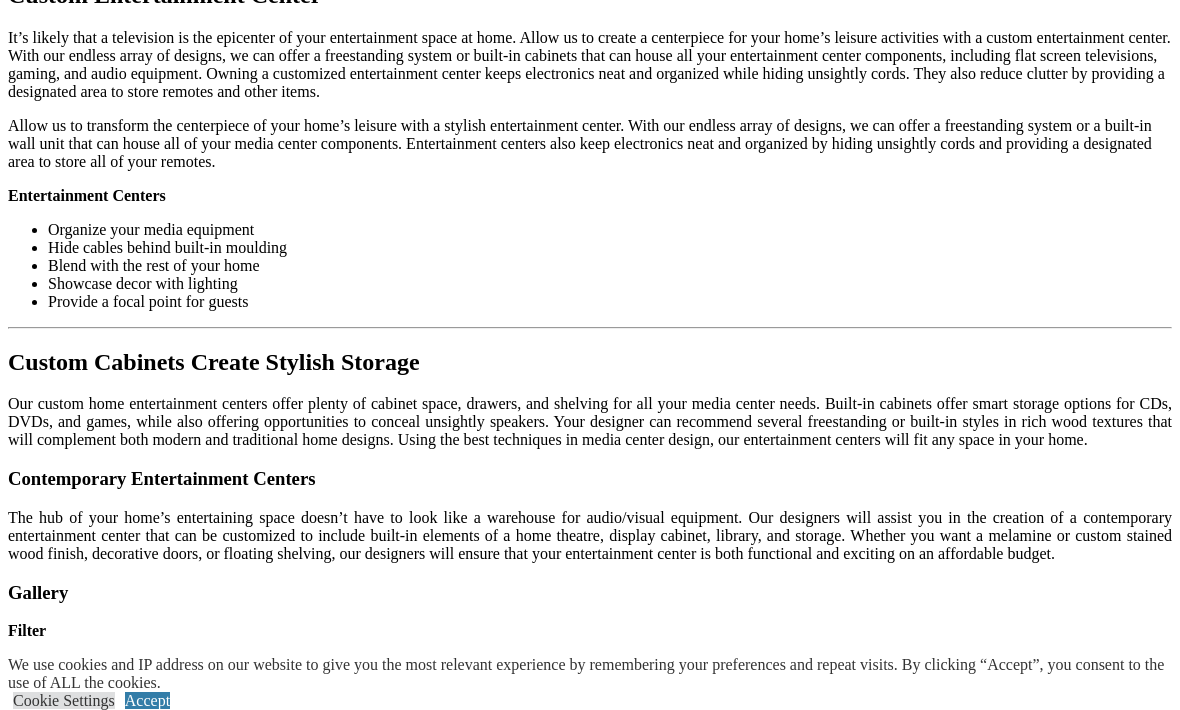 click on "Entertainment Centers" at bounding box center (120, -982) 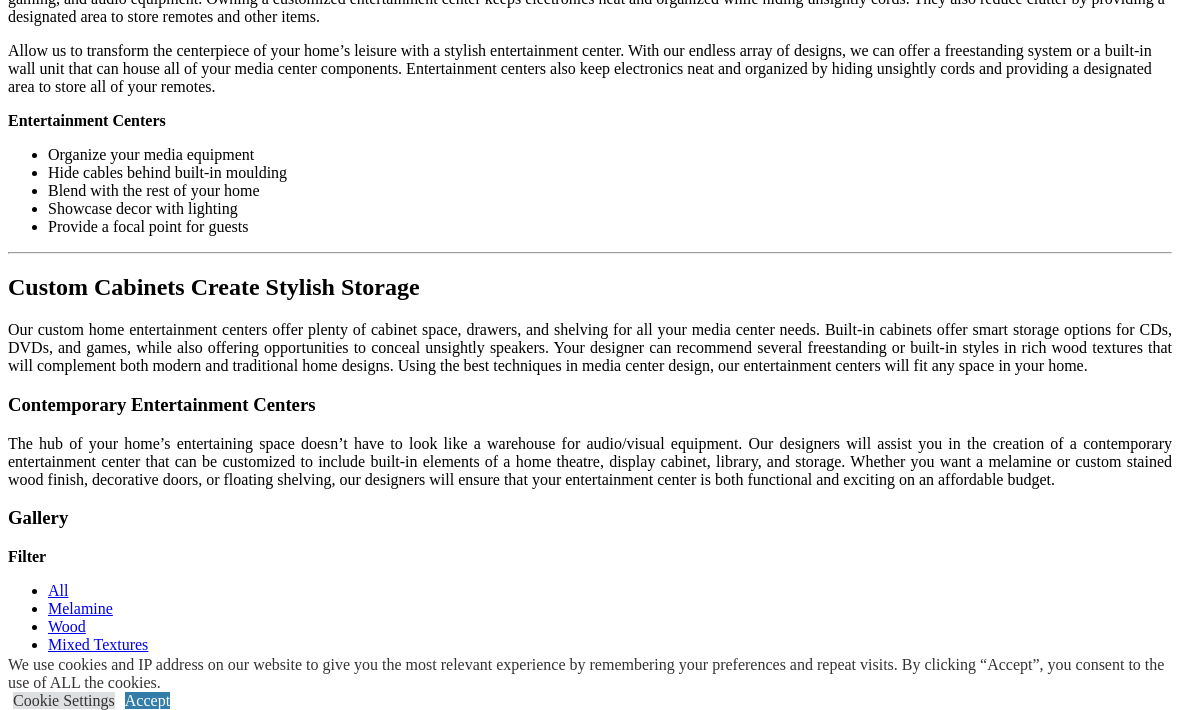 click on "Entertainment Centers" at bounding box center (120, -982) 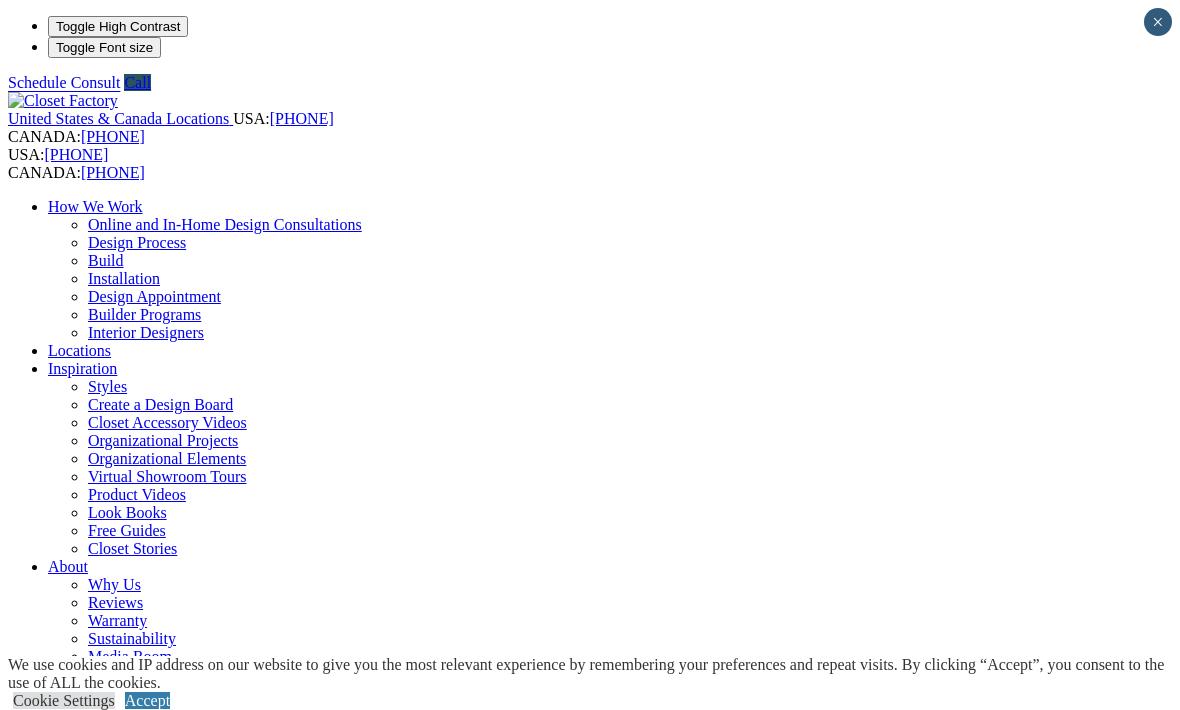 scroll, scrollTop: 0, scrollLeft: 0, axis: both 